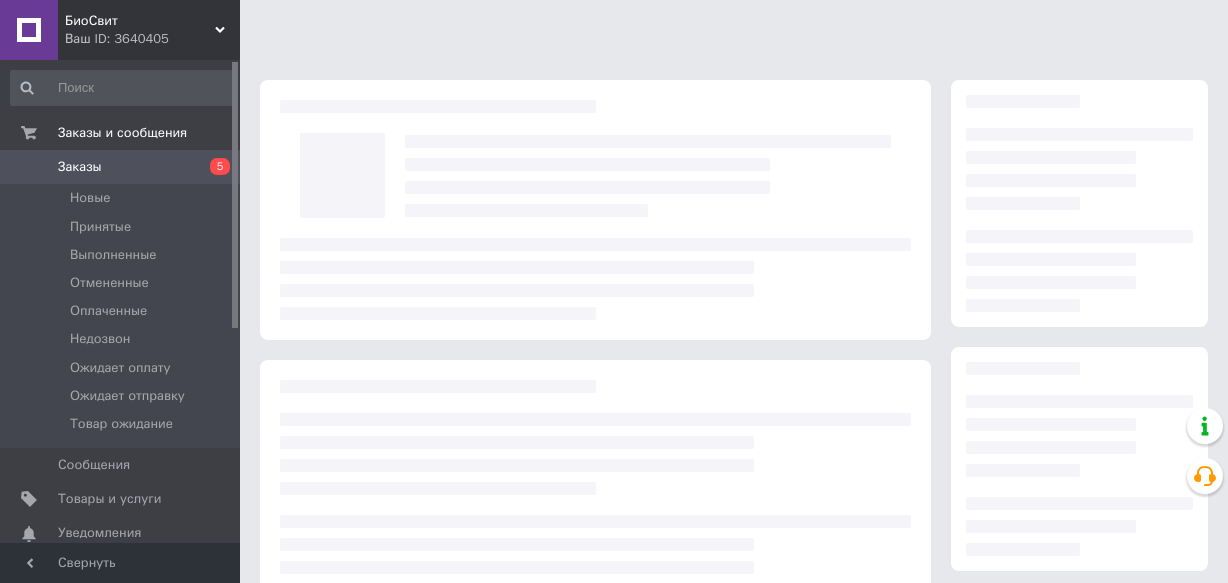 scroll, scrollTop: 0, scrollLeft: 0, axis: both 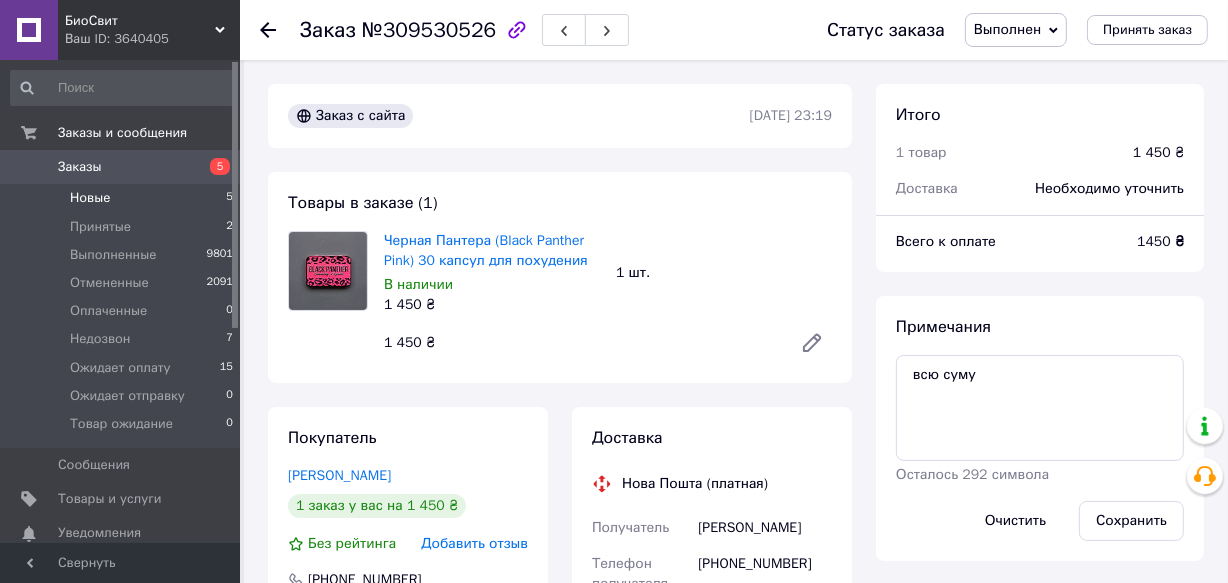click on "Новые" at bounding box center (90, 198) 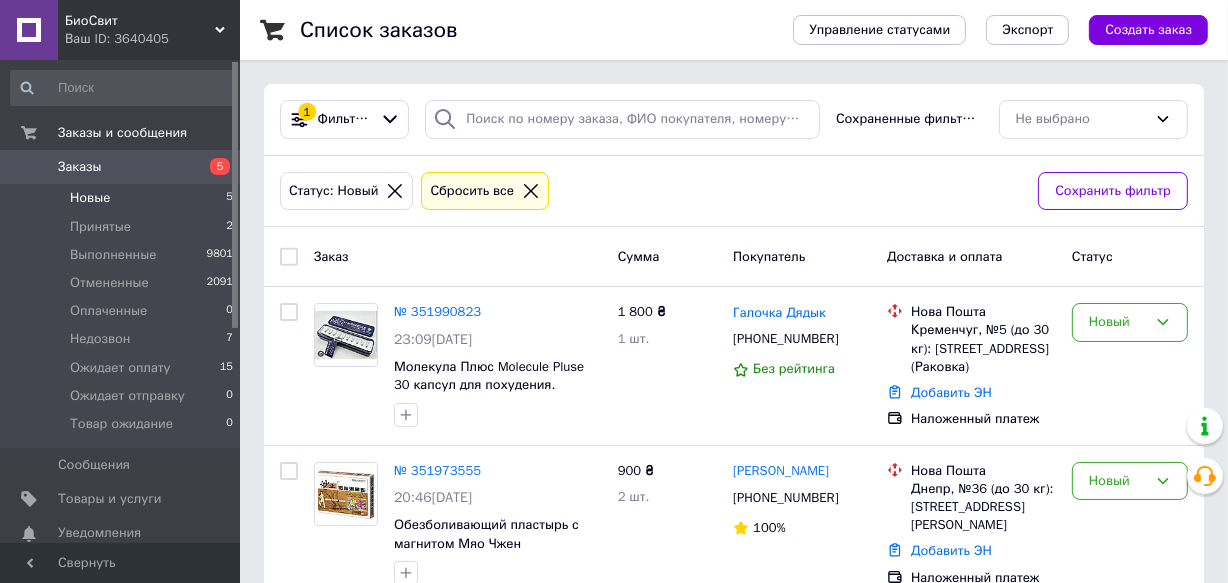 scroll, scrollTop: 181, scrollLeft: 0, axis: vertical 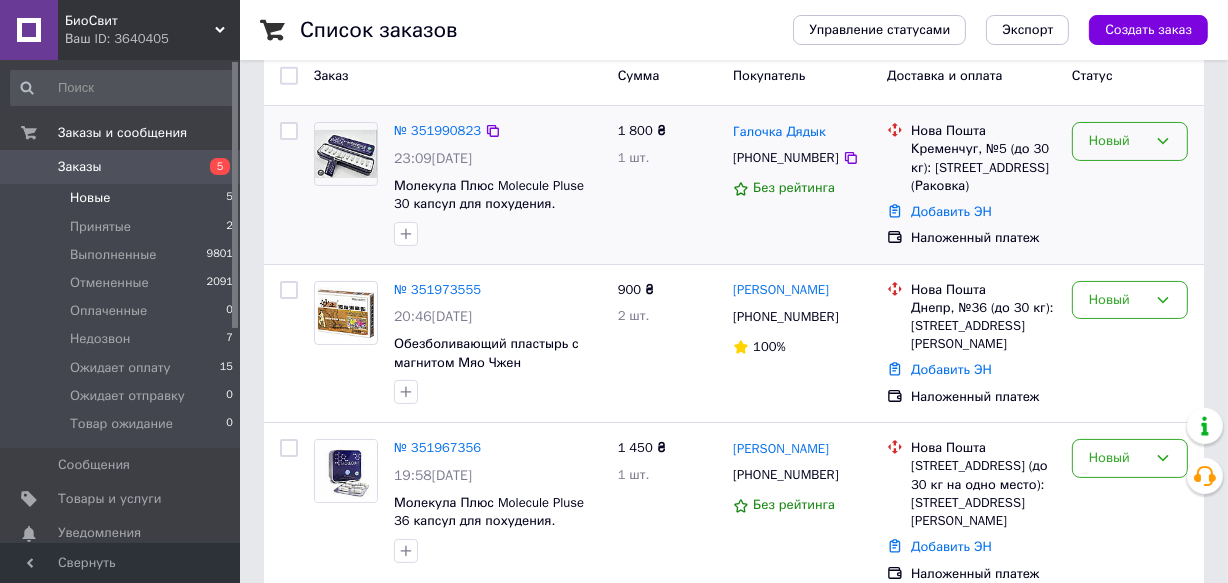 click 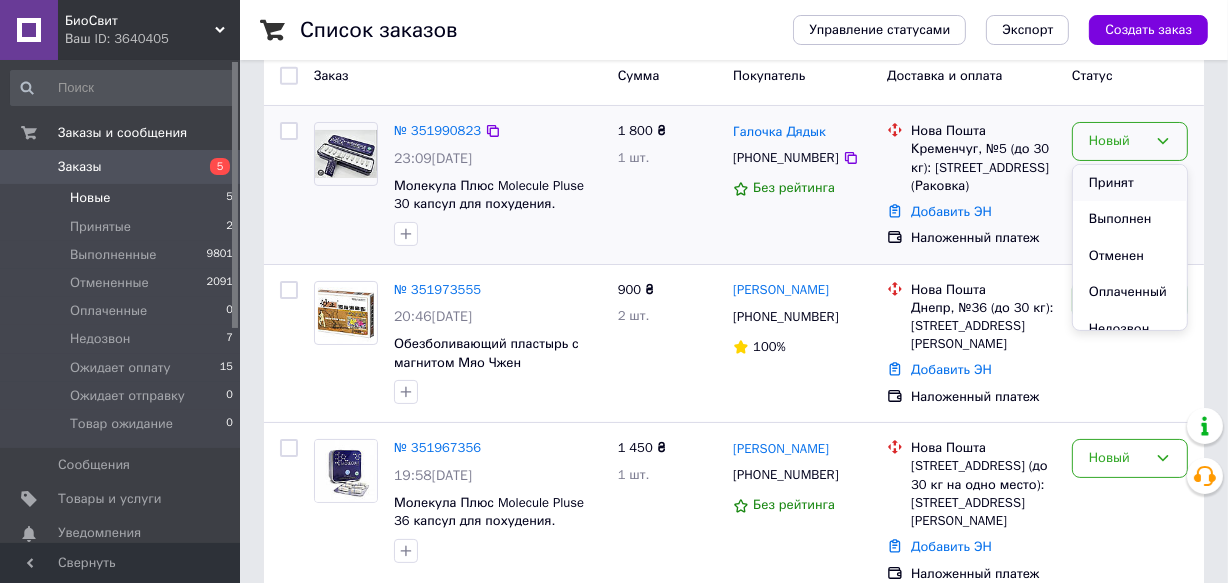 click on "Принят" at bounding box center (1130, 183) 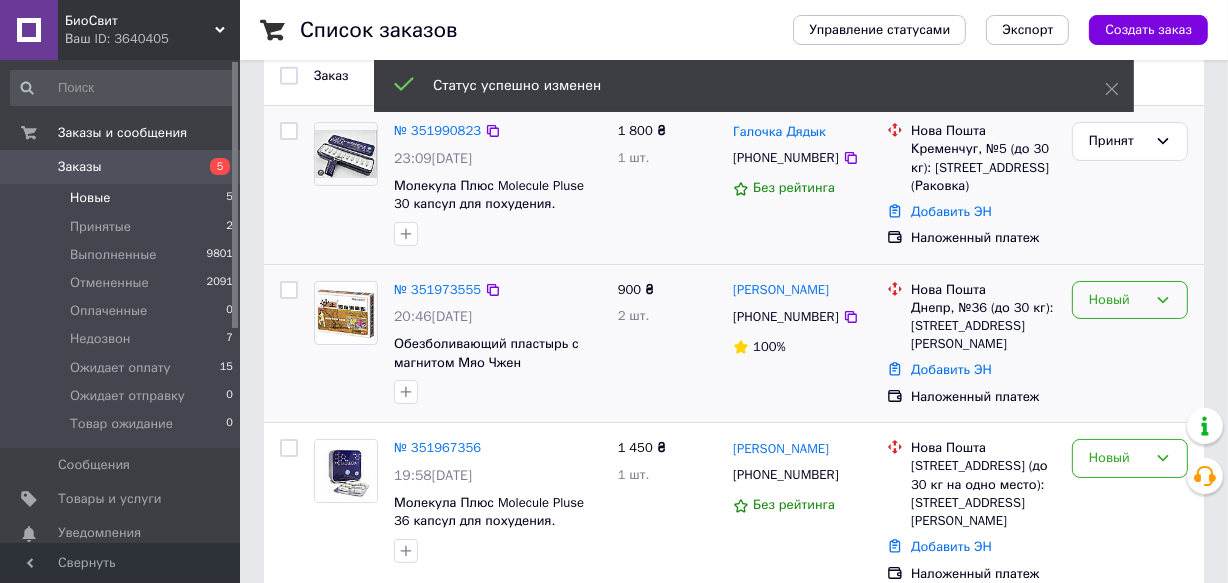 click 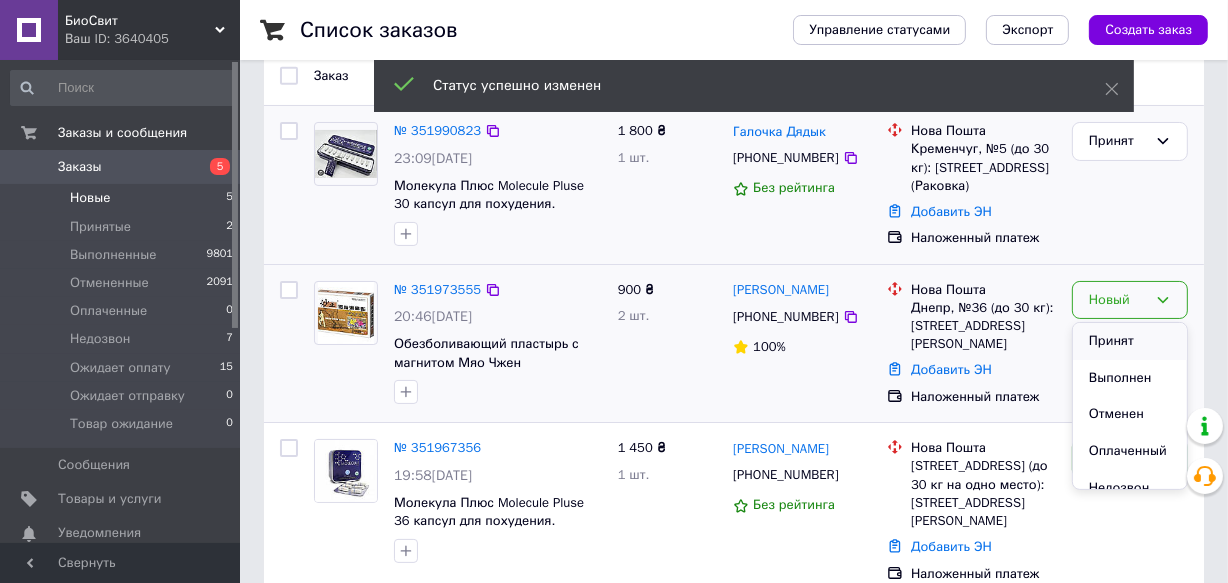 click on "Принят" at bounding box center (1130, 341) 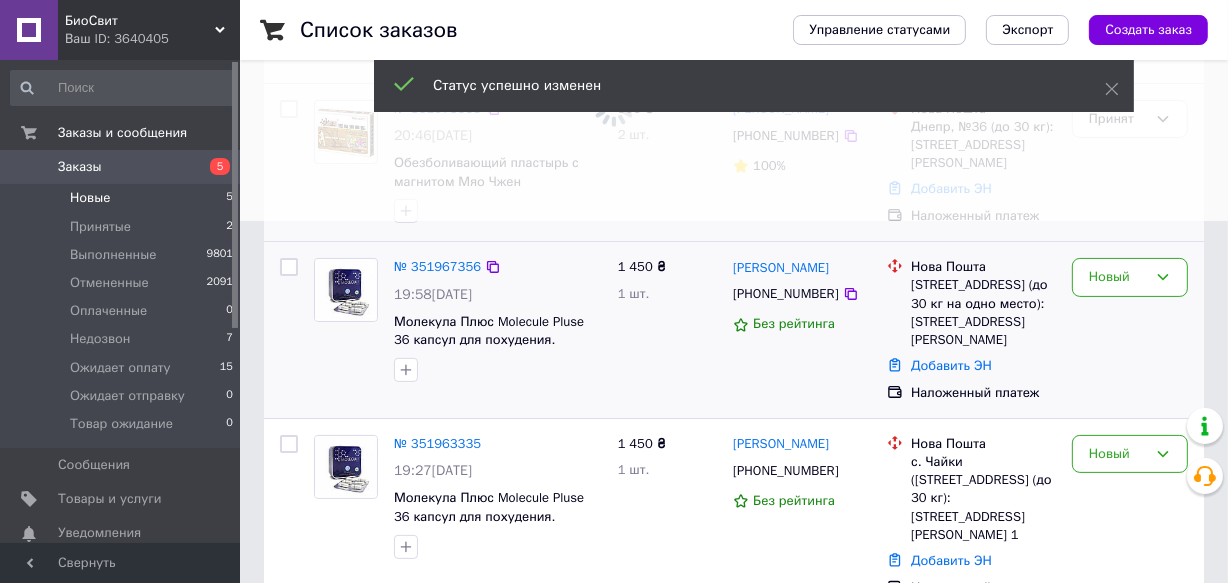 scroll, scrollTop: 363, scrollLeft: 0, axis: vertical 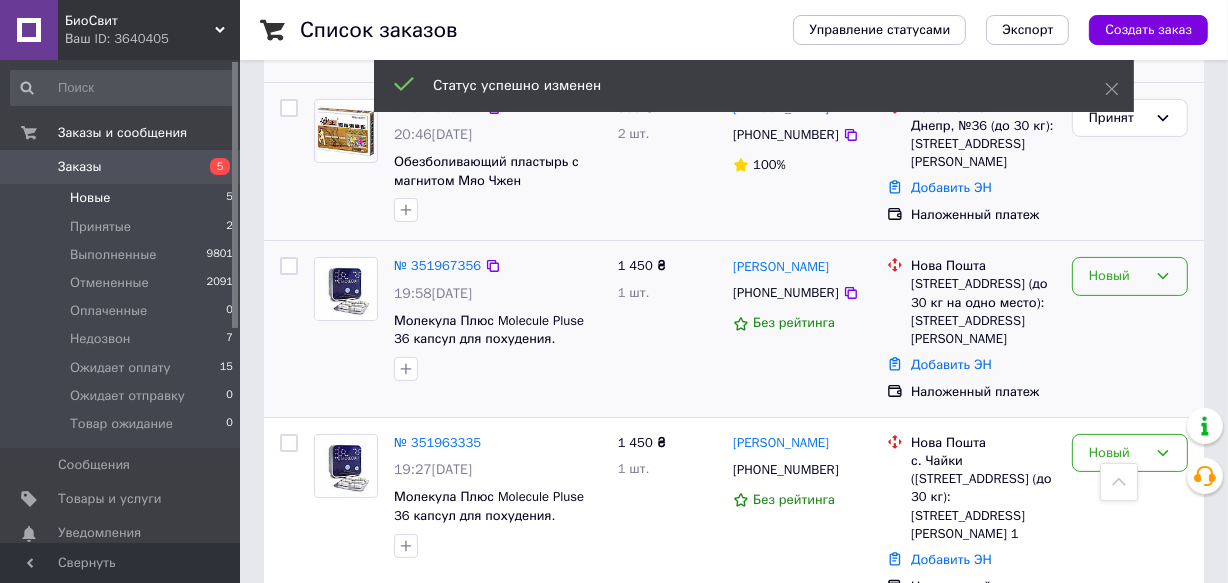 click 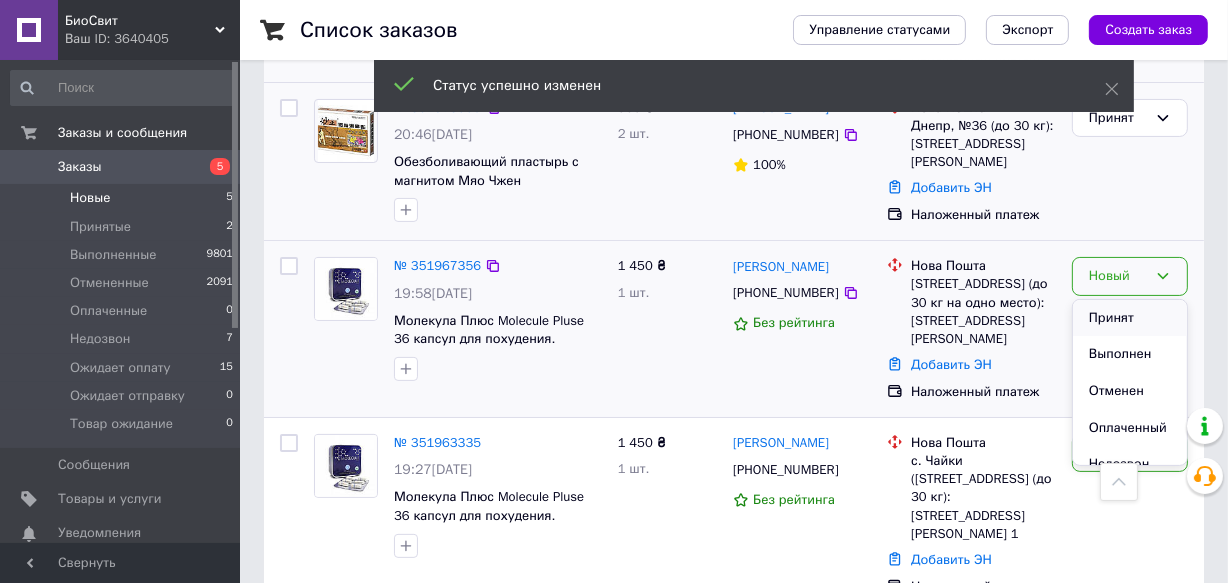 click on "Принят" at bounding box center [1130, 318] 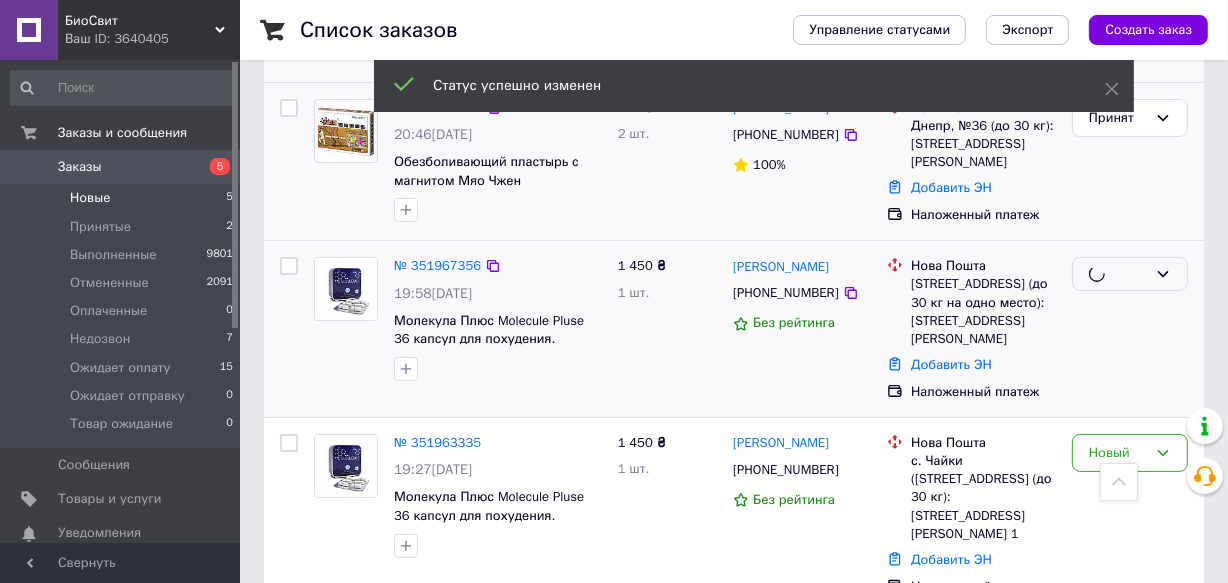scroll, scrollTop: 590, scrollLeft: 0, axis: vertical 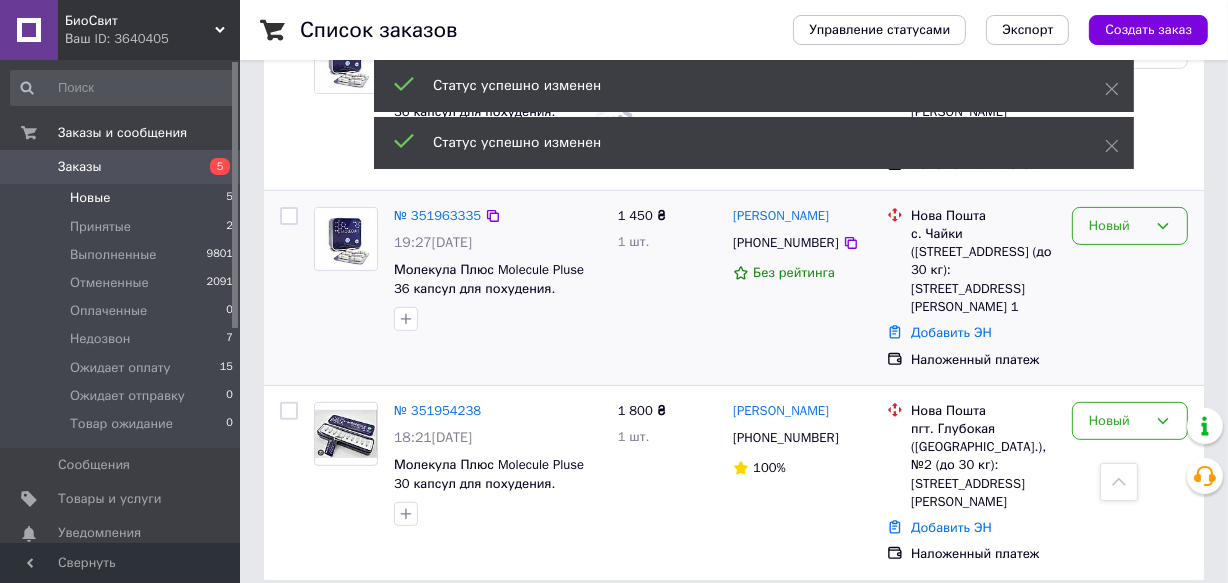 click 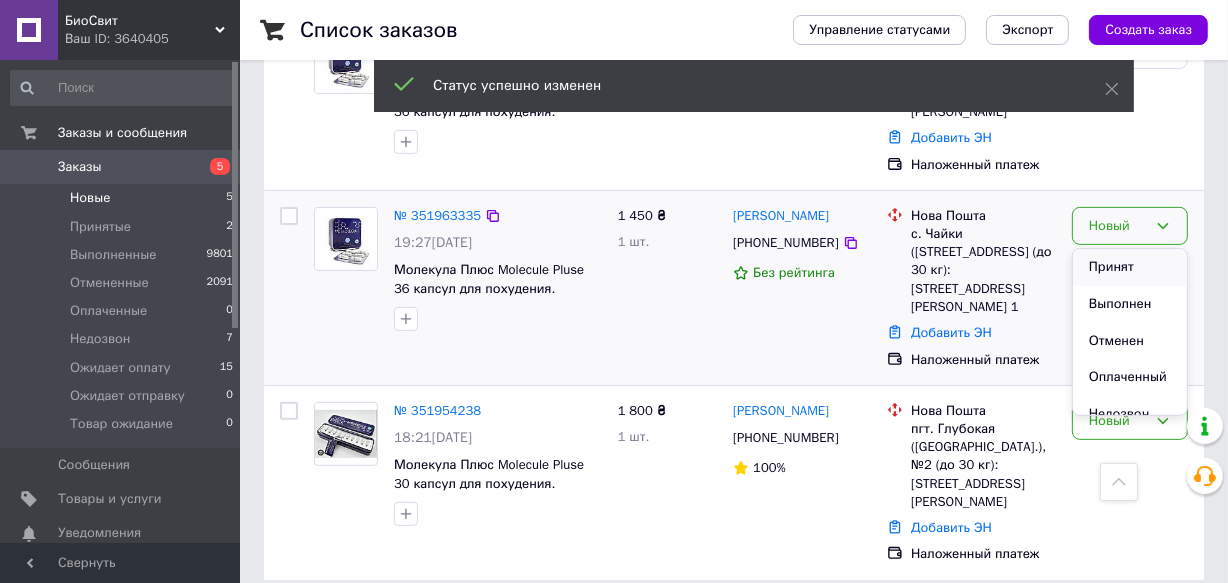 click on "Принят" at bounding box center [1130, 267] 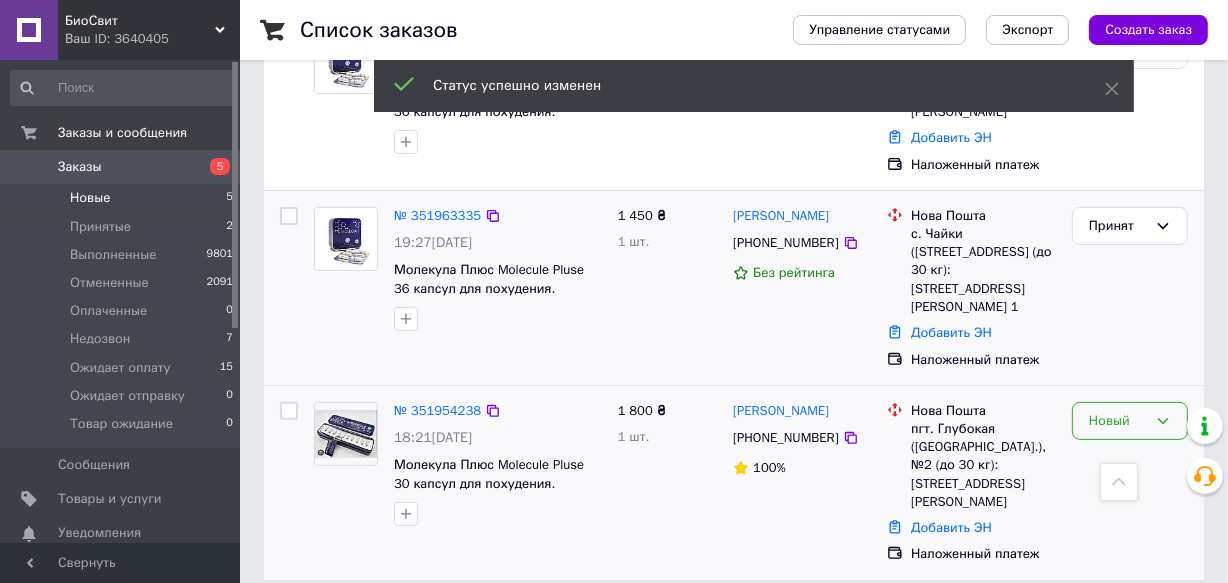 click 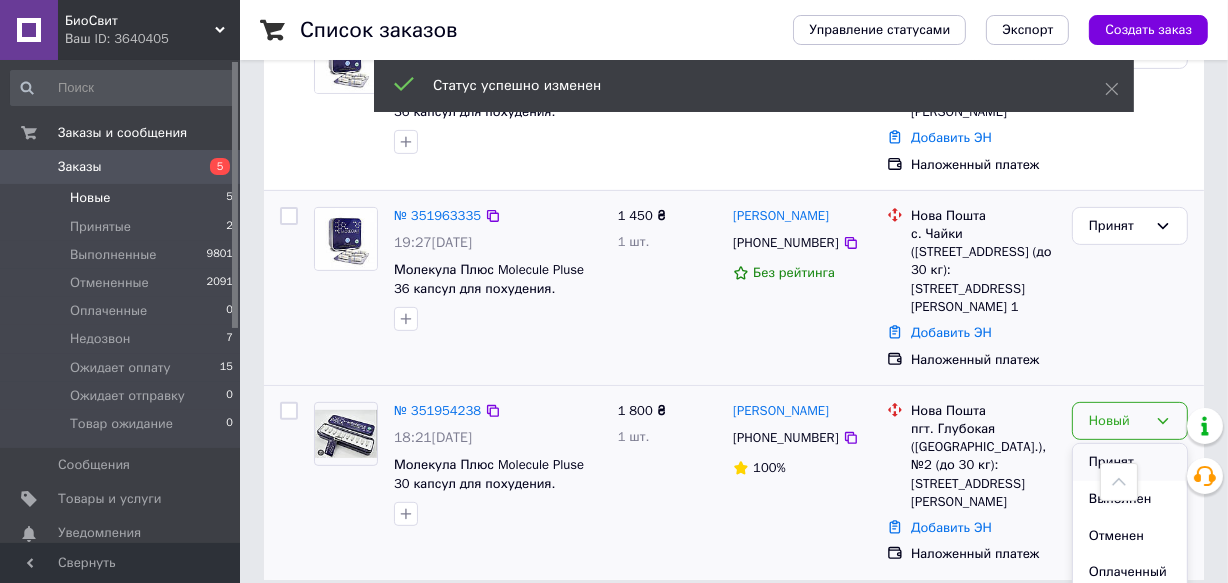 click on "Принят" at bounding box center (1130, 462) 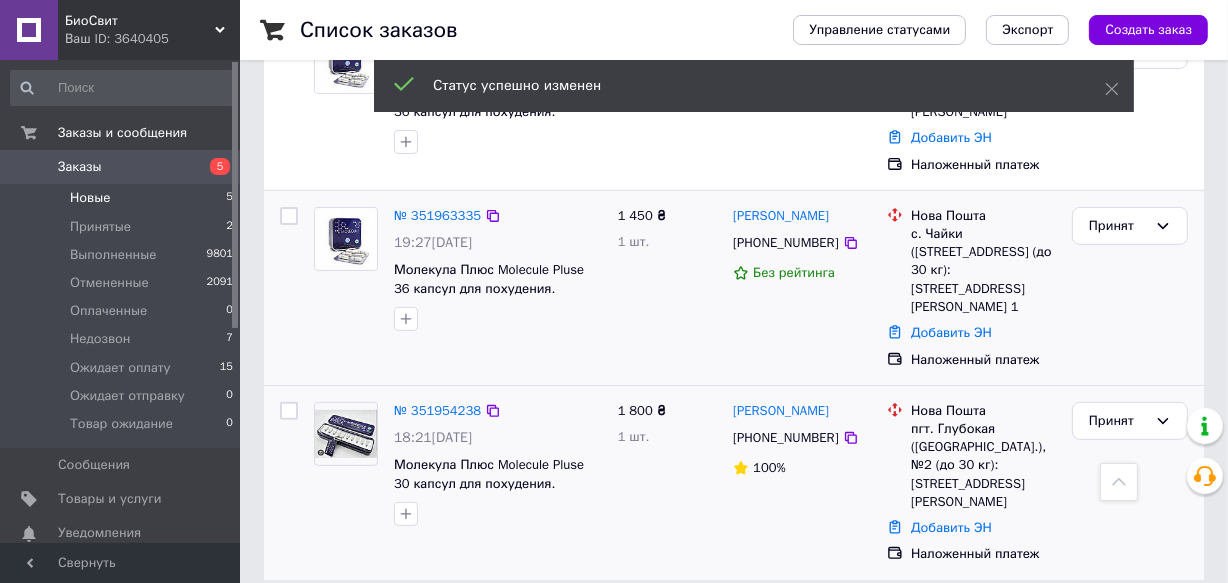 click 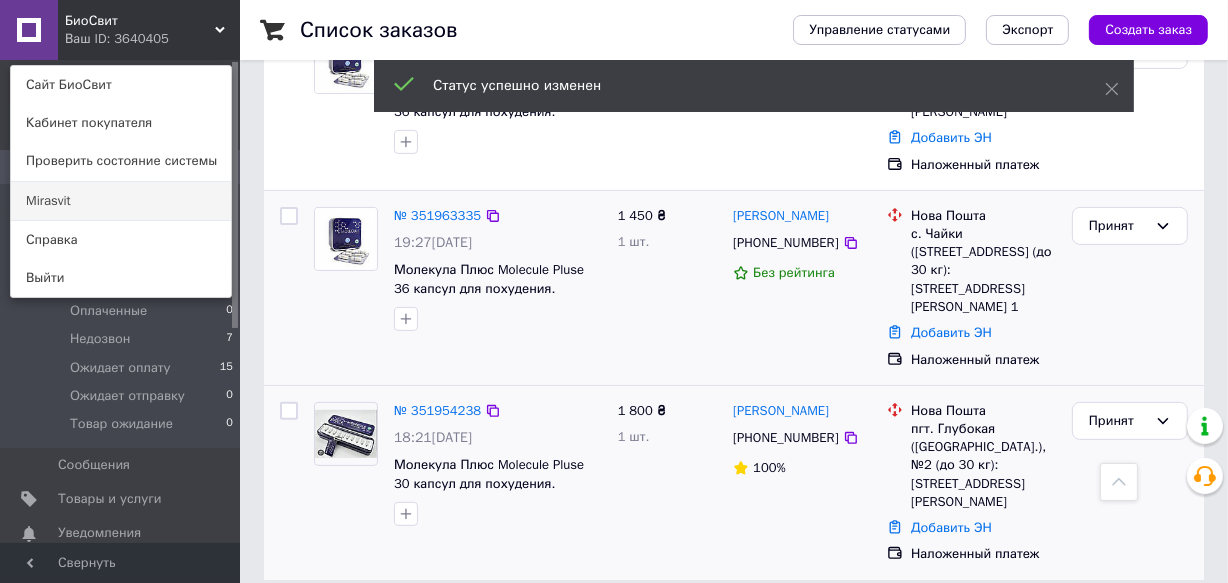 click on "Mirasvit" at bounding box center [121, 201] 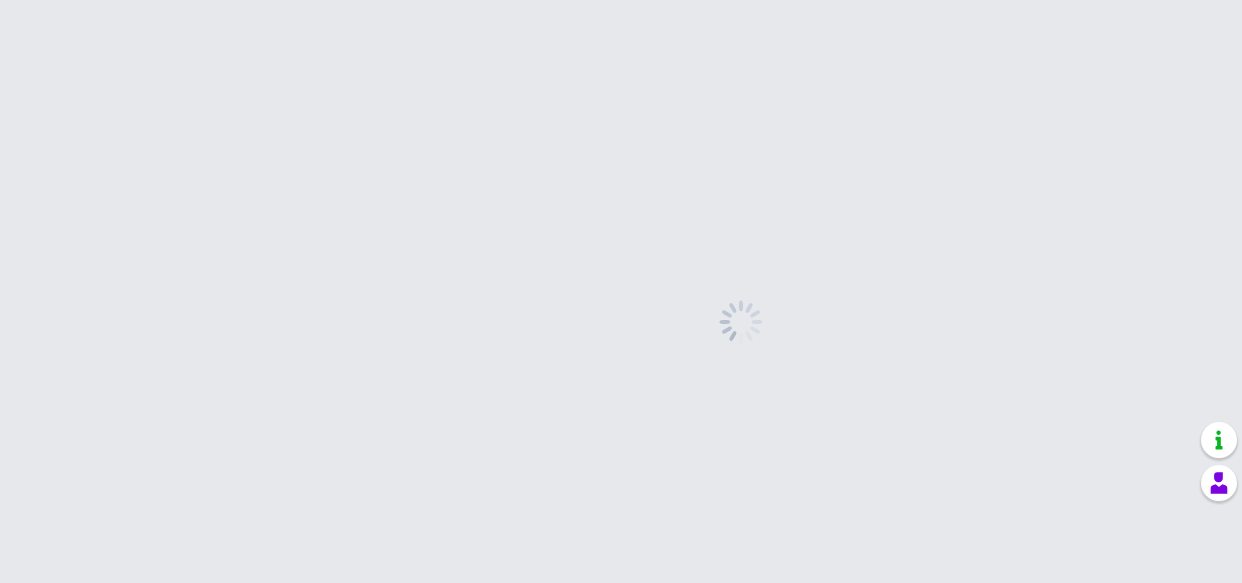 scroll, scrollTop: 0, scrollLeft: 0, axis: both 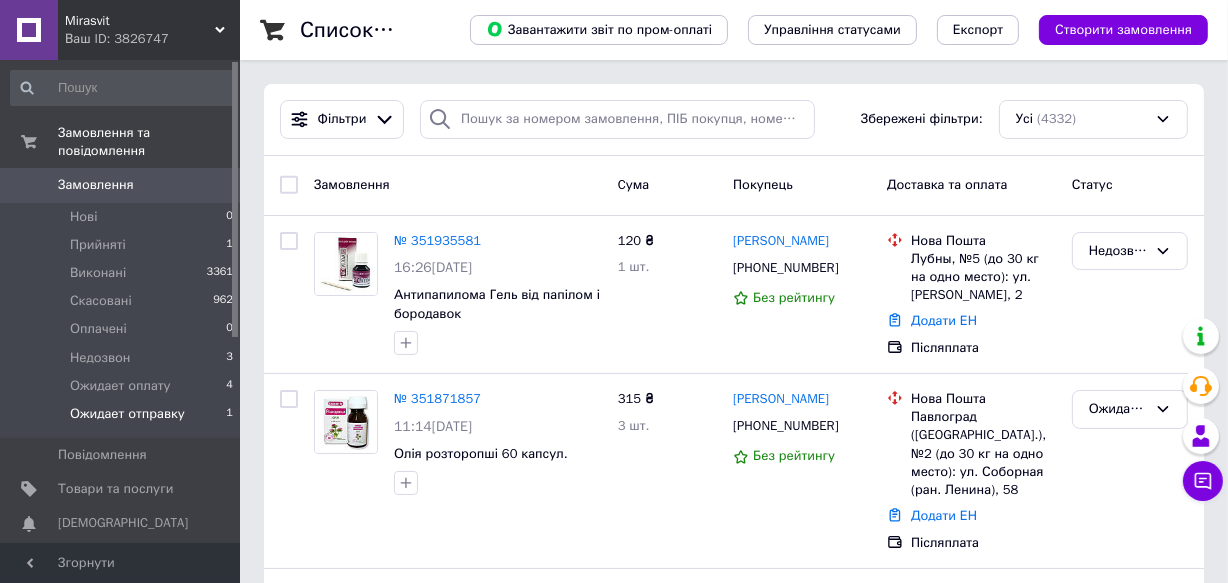 click on "Ожидает отправку" at bounding box center [127, 414] 